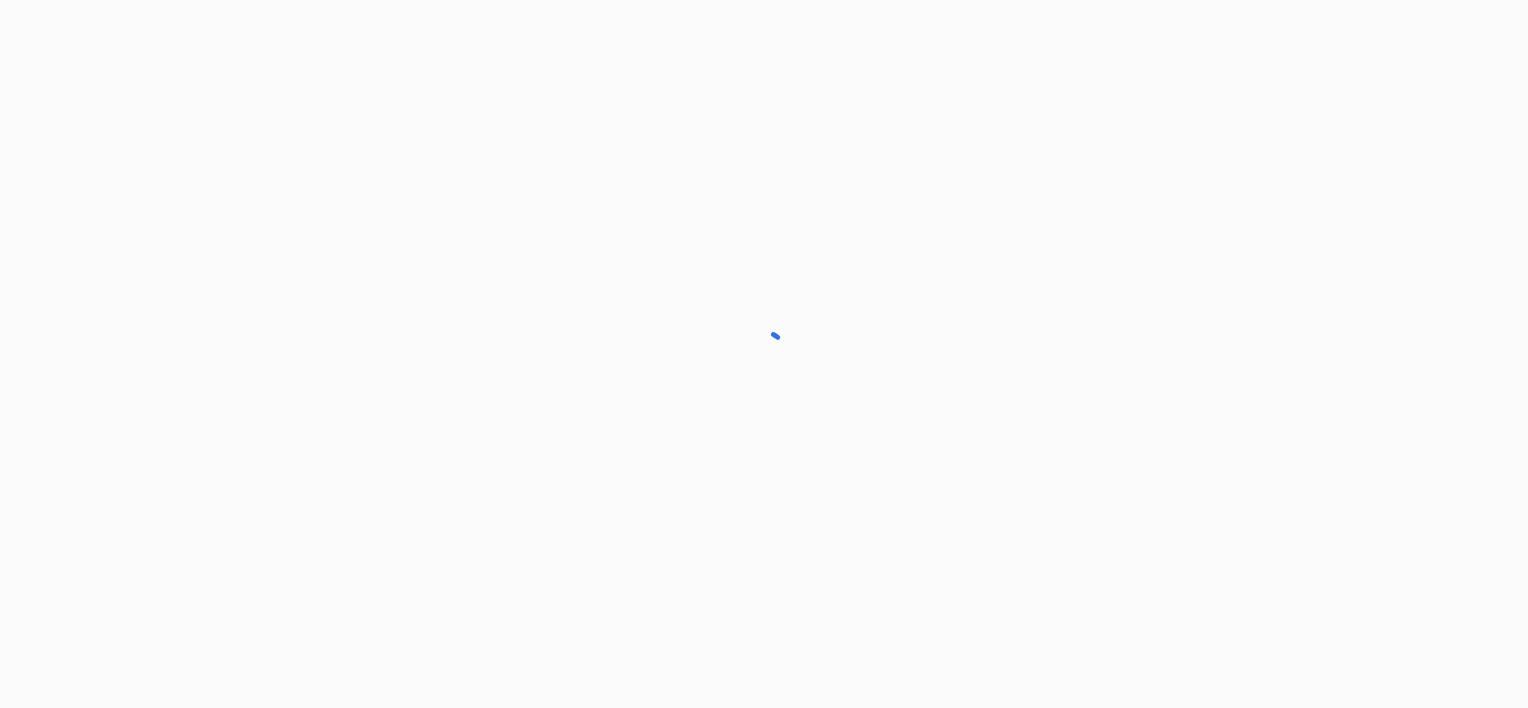scroll, scrollTop: 0, scrollLeft: 0, axis: both 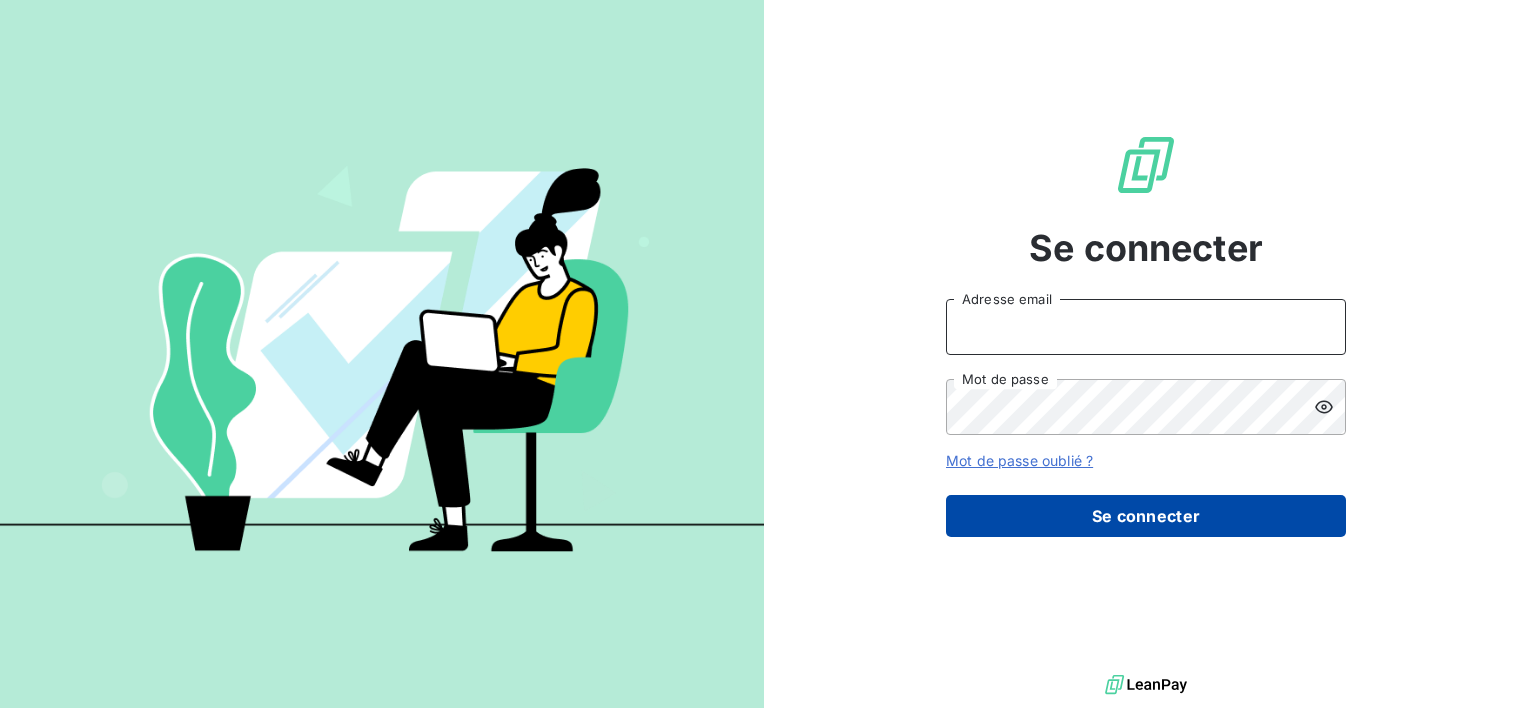 type on "comptabilite@example.com" 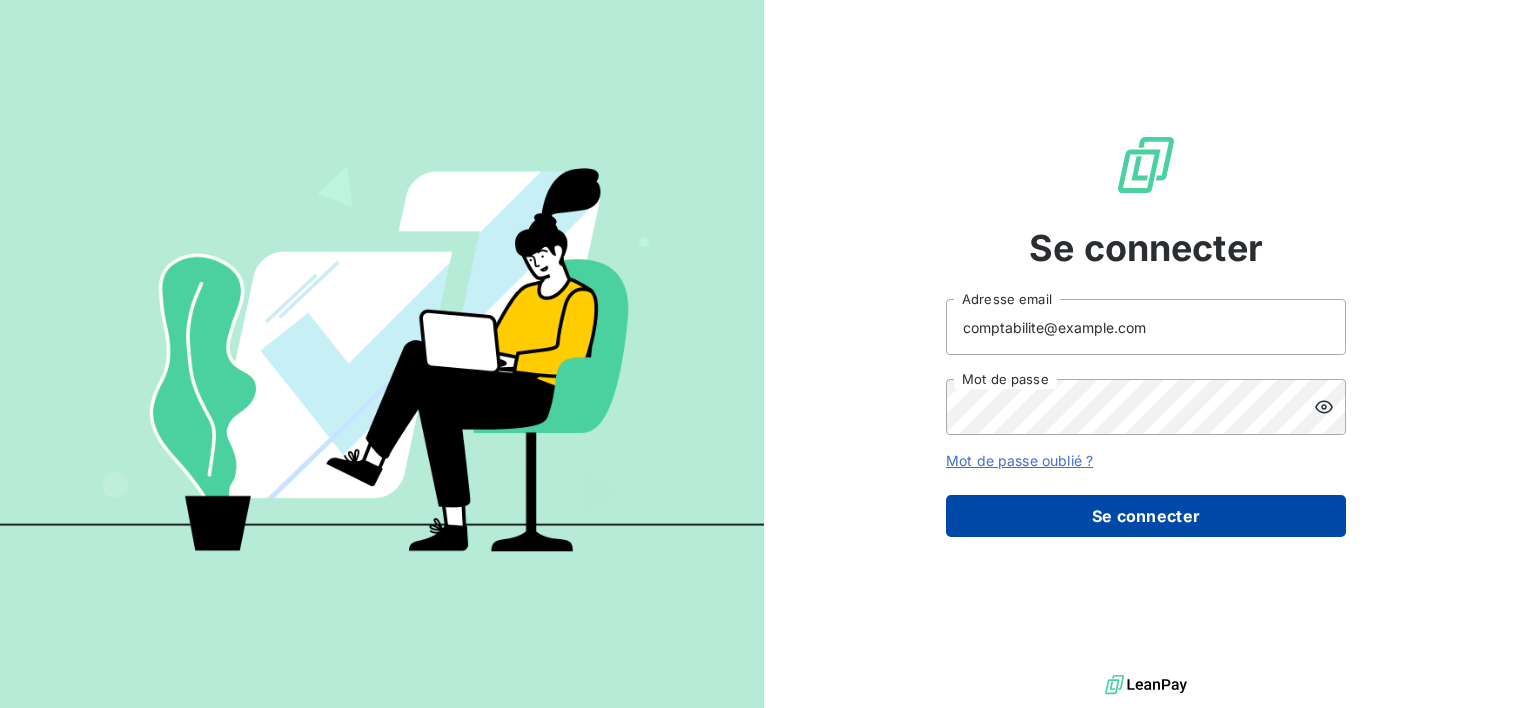 click on "Se connecter" at bounding box center (1146, 516) 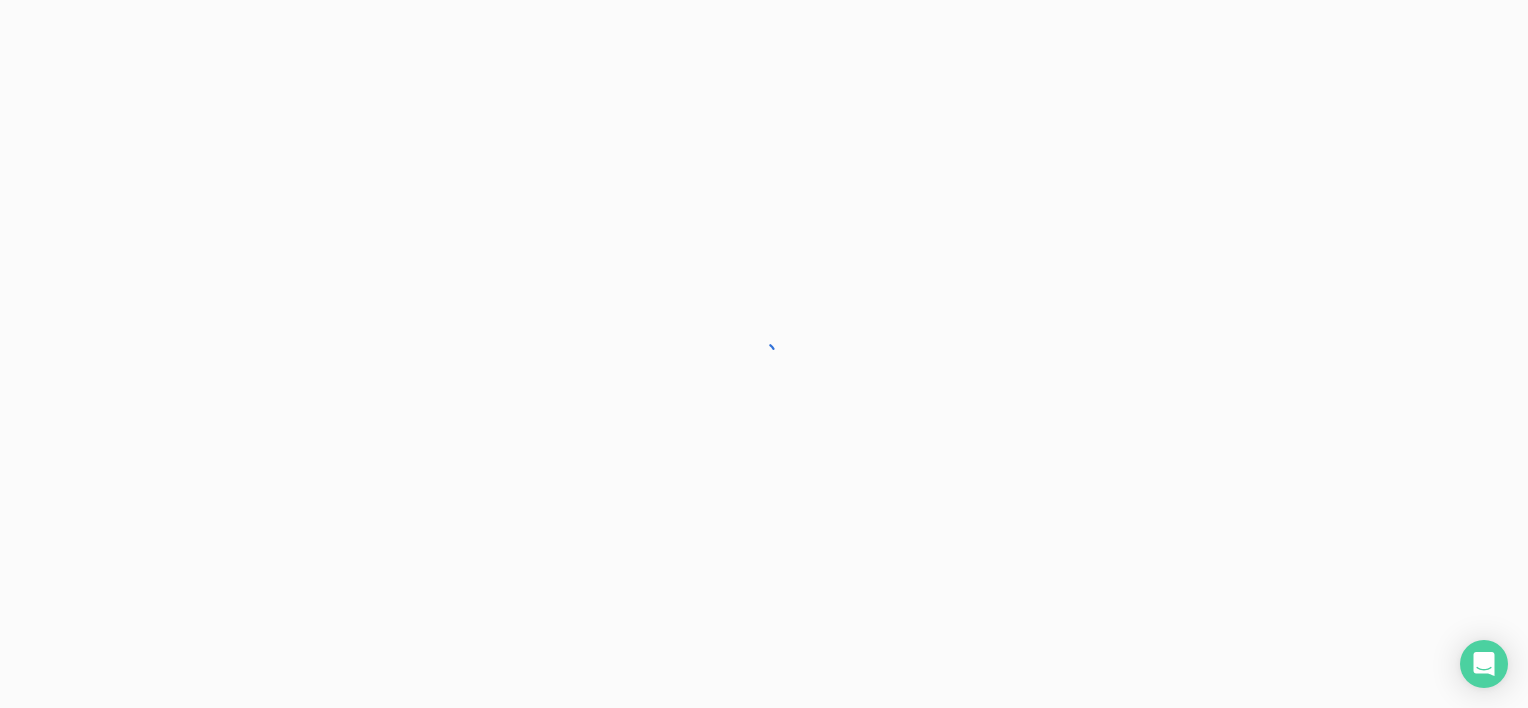 scroll, scrollTop: 0, scrollLeft: 0, axis: both 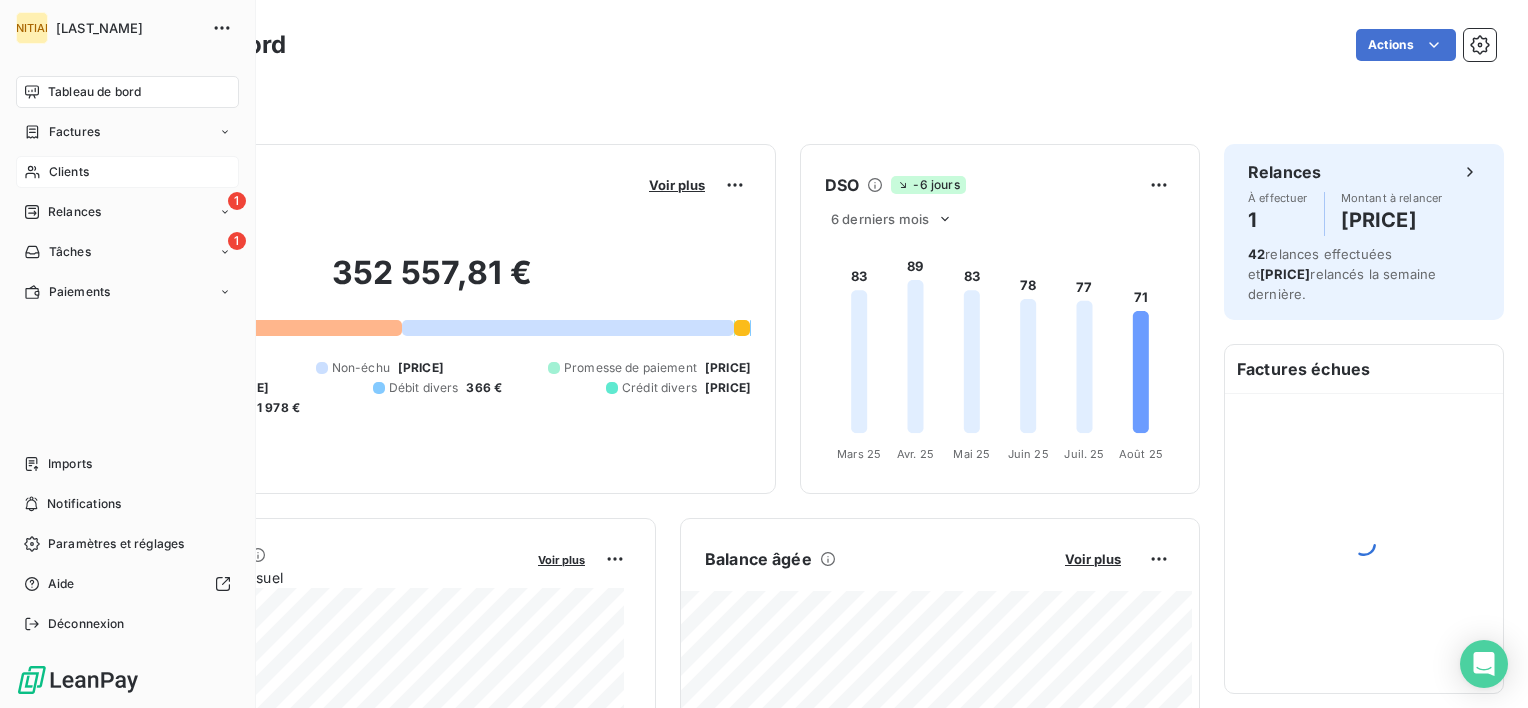 click on "Clients" at bounding box center (127, 172) 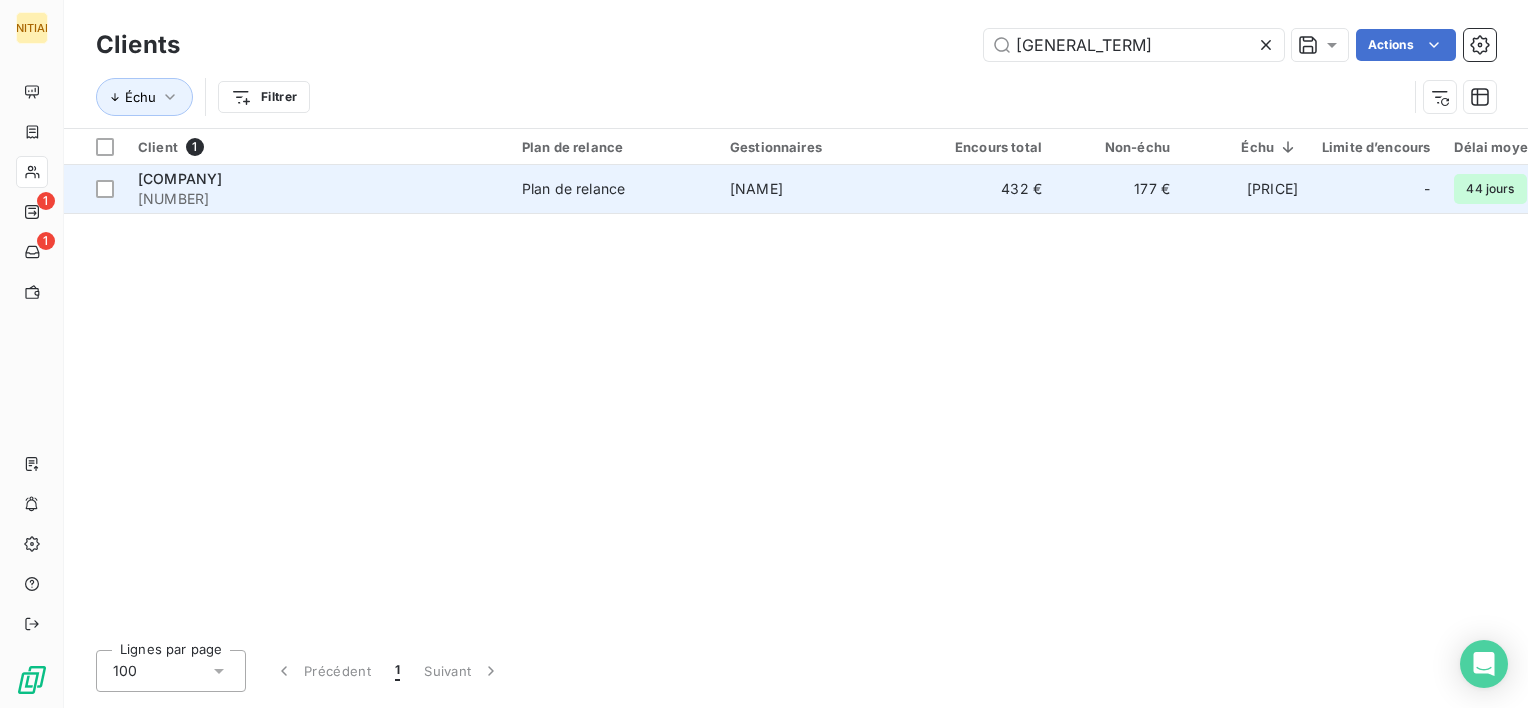 type on "[GENERAL_TERM]" 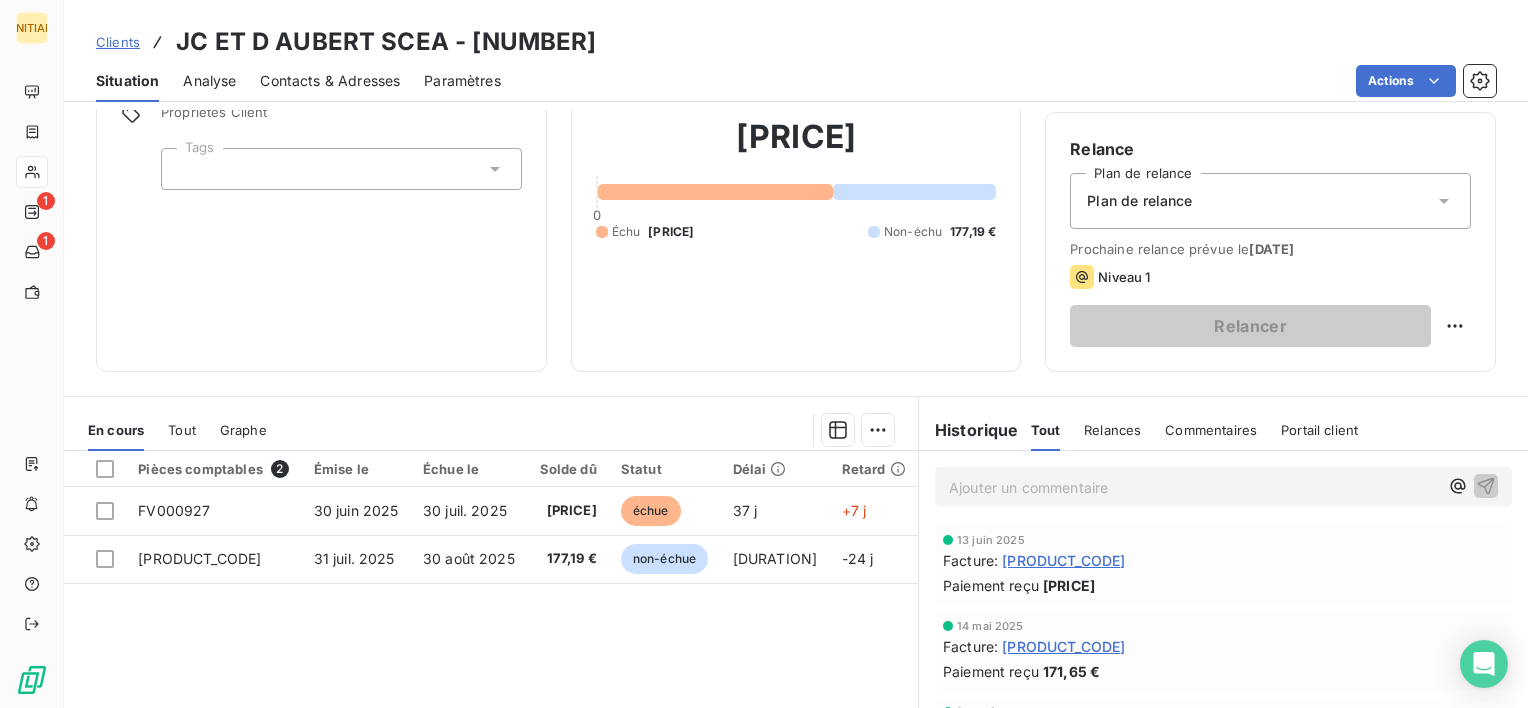 scroll, scrollTop: 166, scrollLeft: 0, axis: vertical 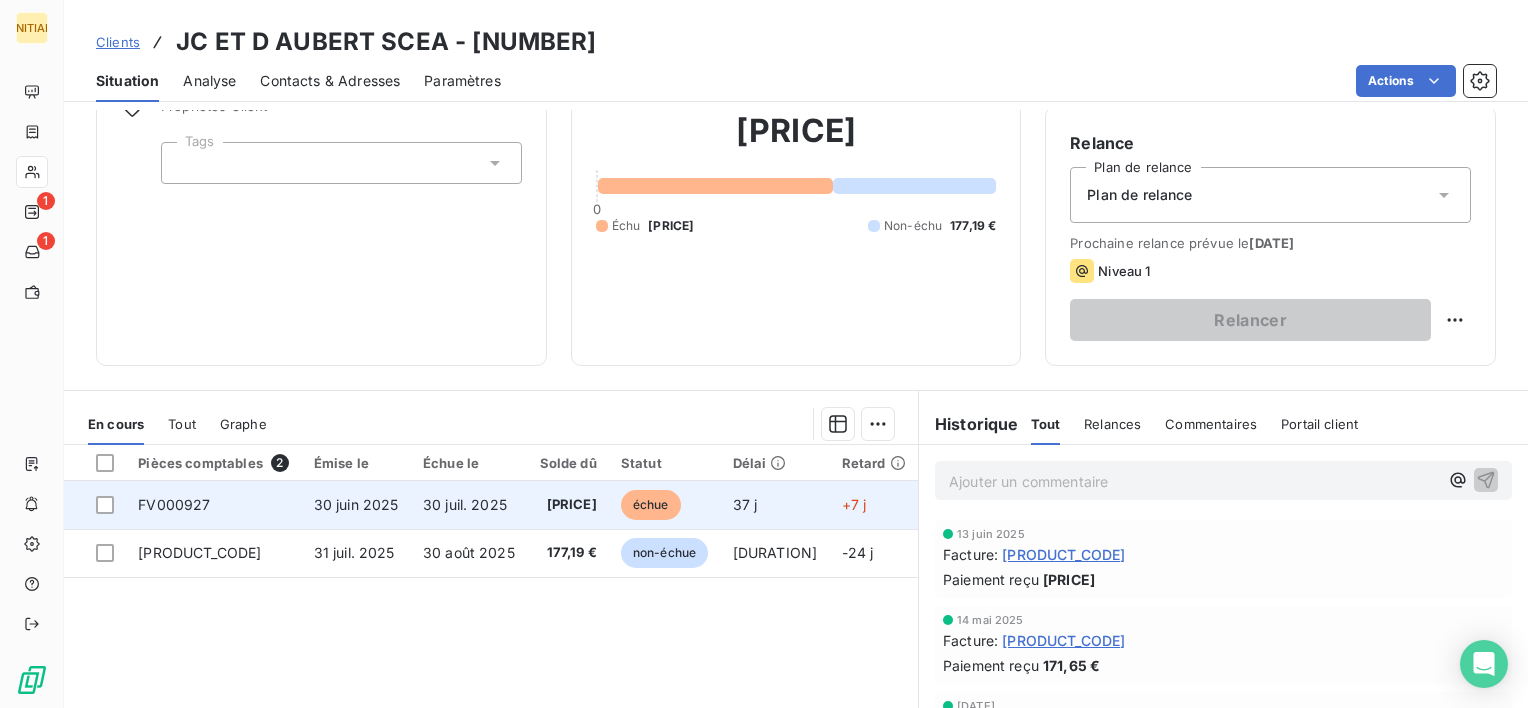 click on "30 juil. 2025" at bounding box center [469, 505] 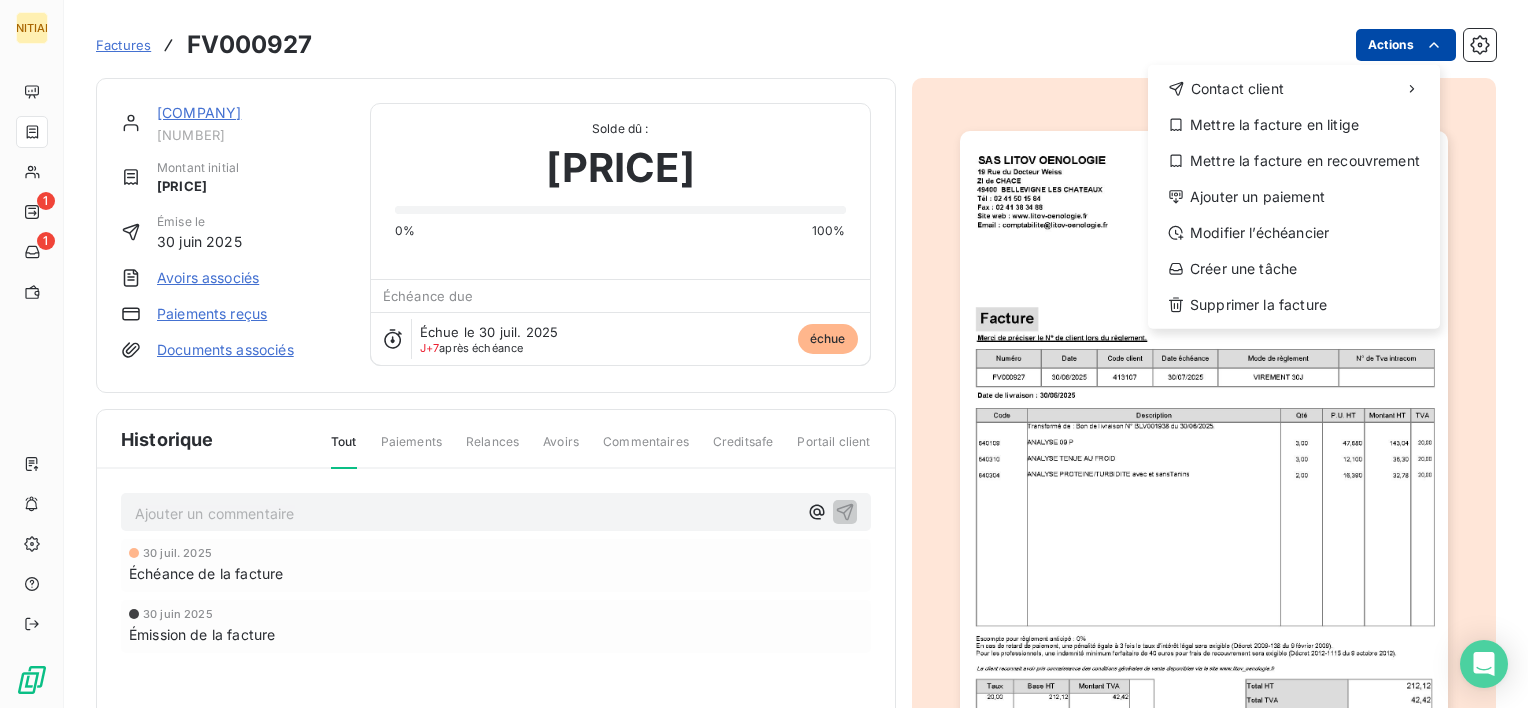 click on "[DOCUMENT_INFO]" at bounding box center [764, 354] 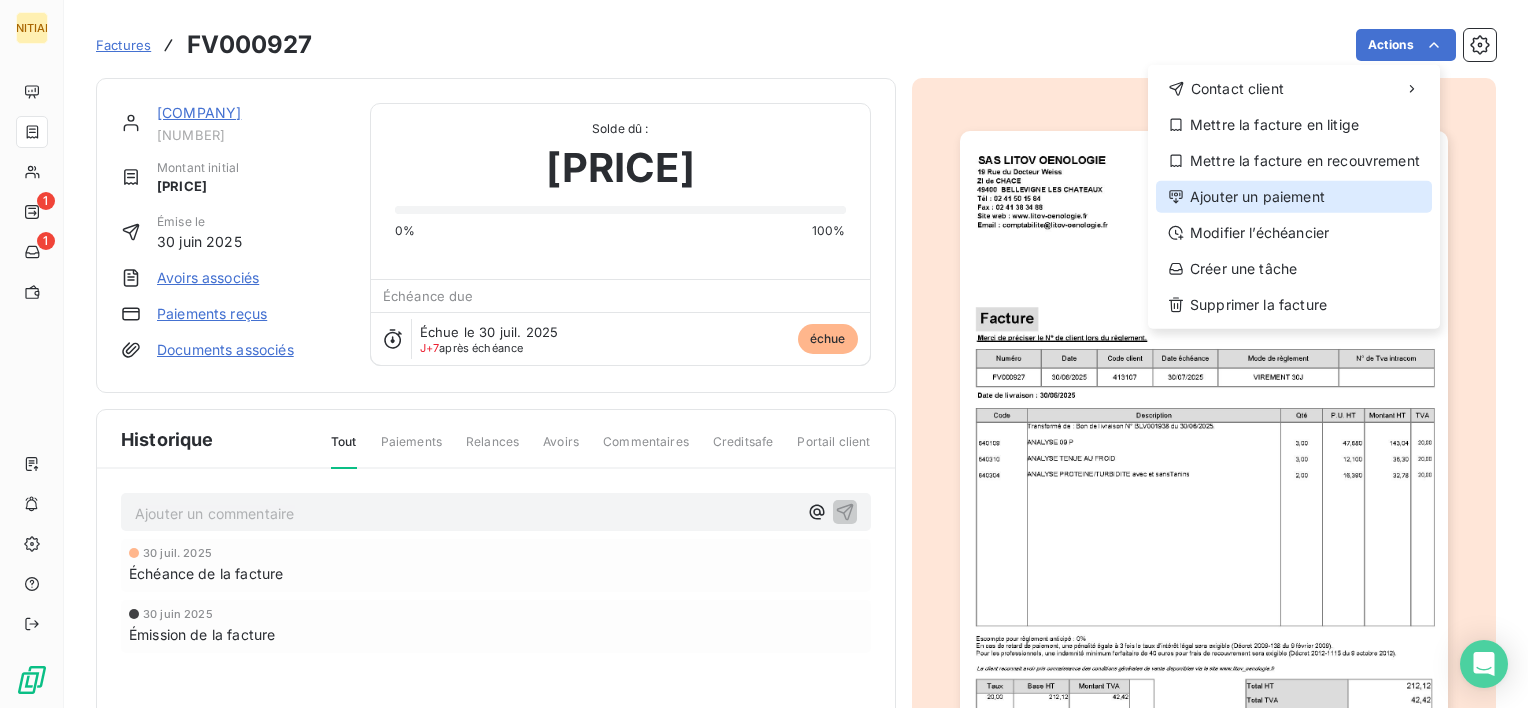 click on "Ajouter un paiement" at bounding box center [1294, 197] 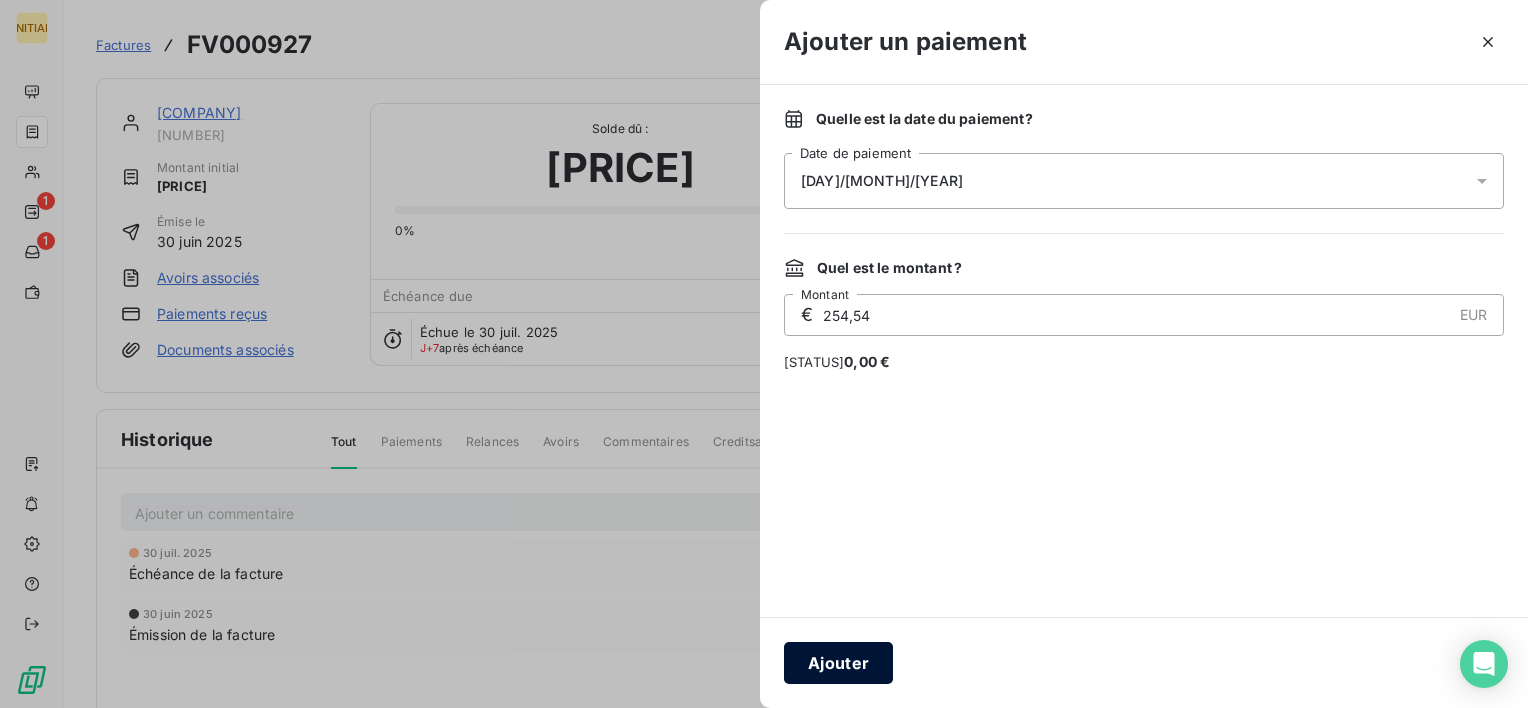 click on "Ajouter" at bounding box center (838, 663) 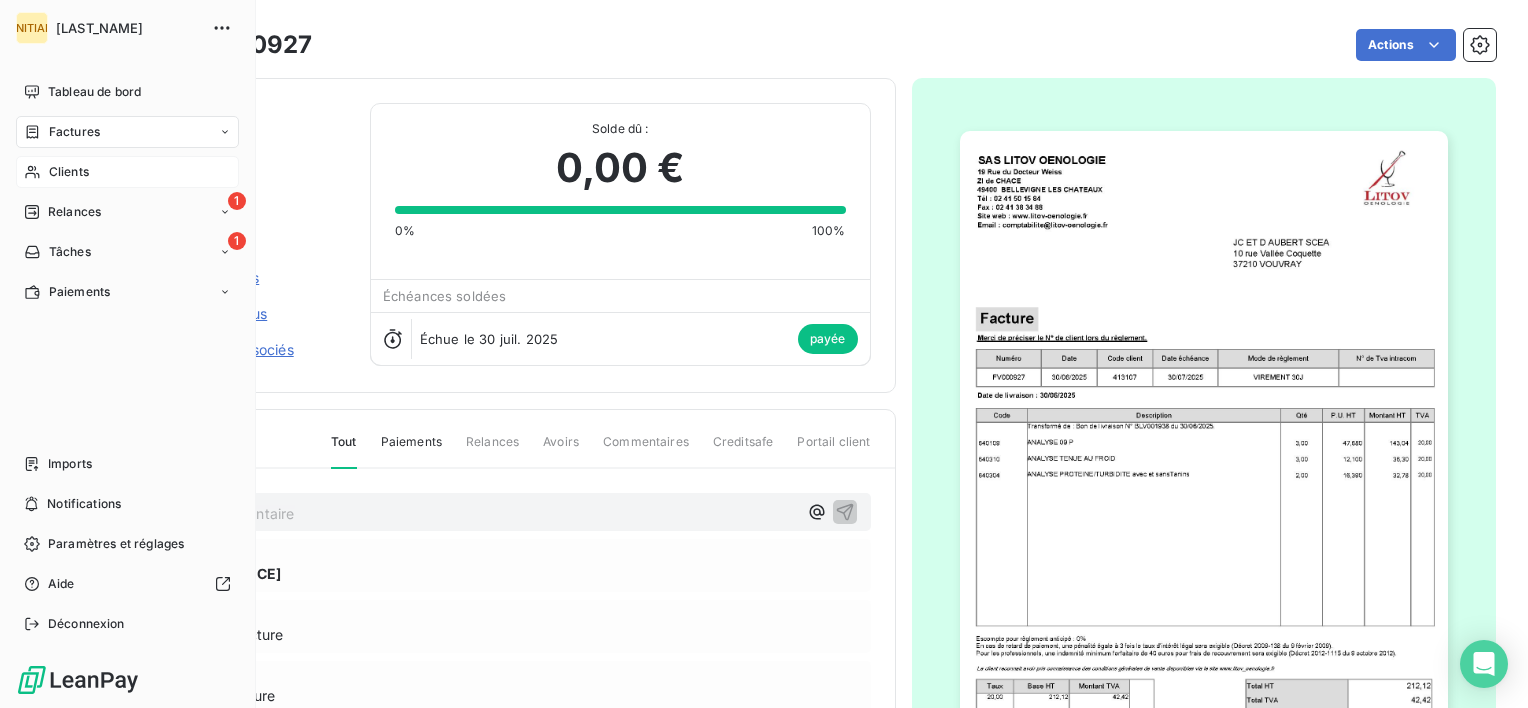 click on "Clients" at bounding box center [127, 172] 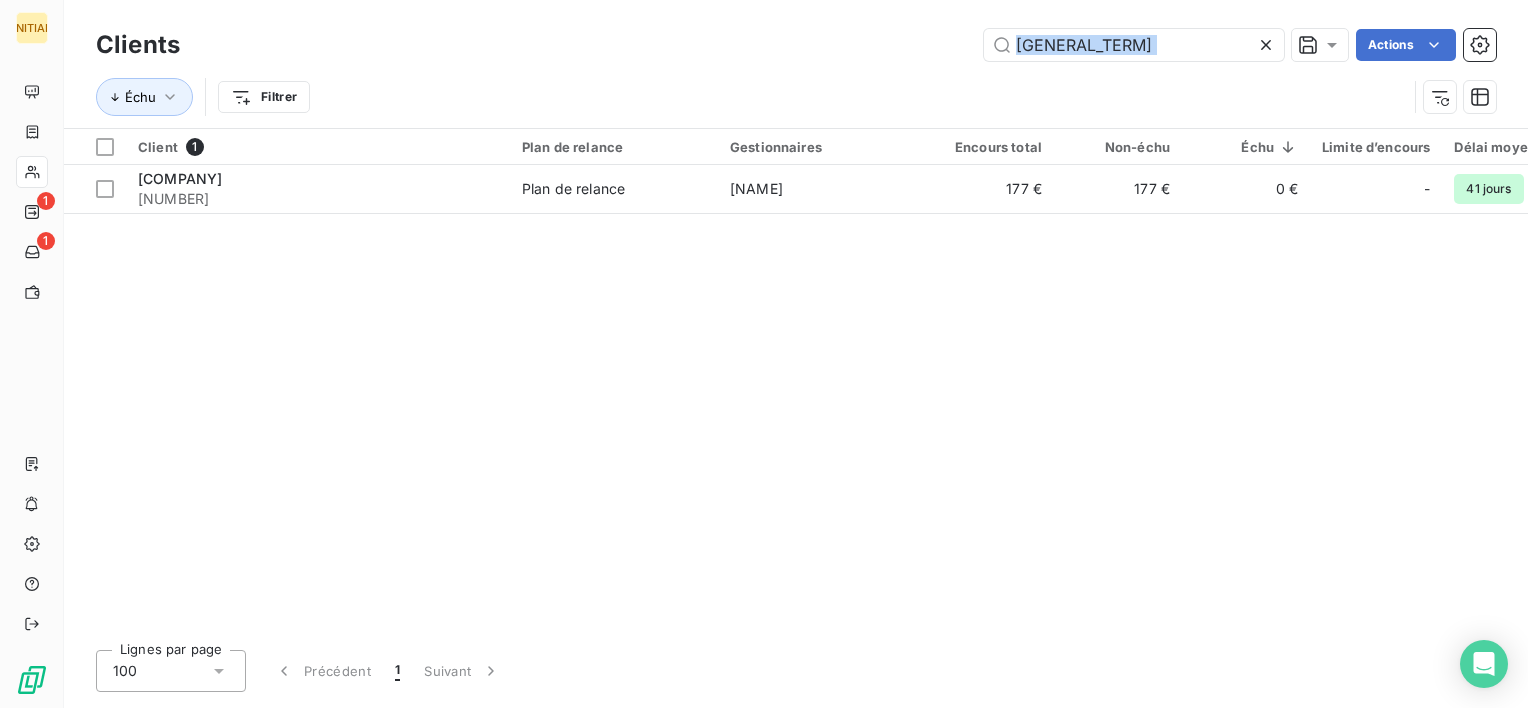 drag, startPoint x: 1122, startPoint y: 27, endPoint x: 650, endPoint y: 105, distance: 478.40152 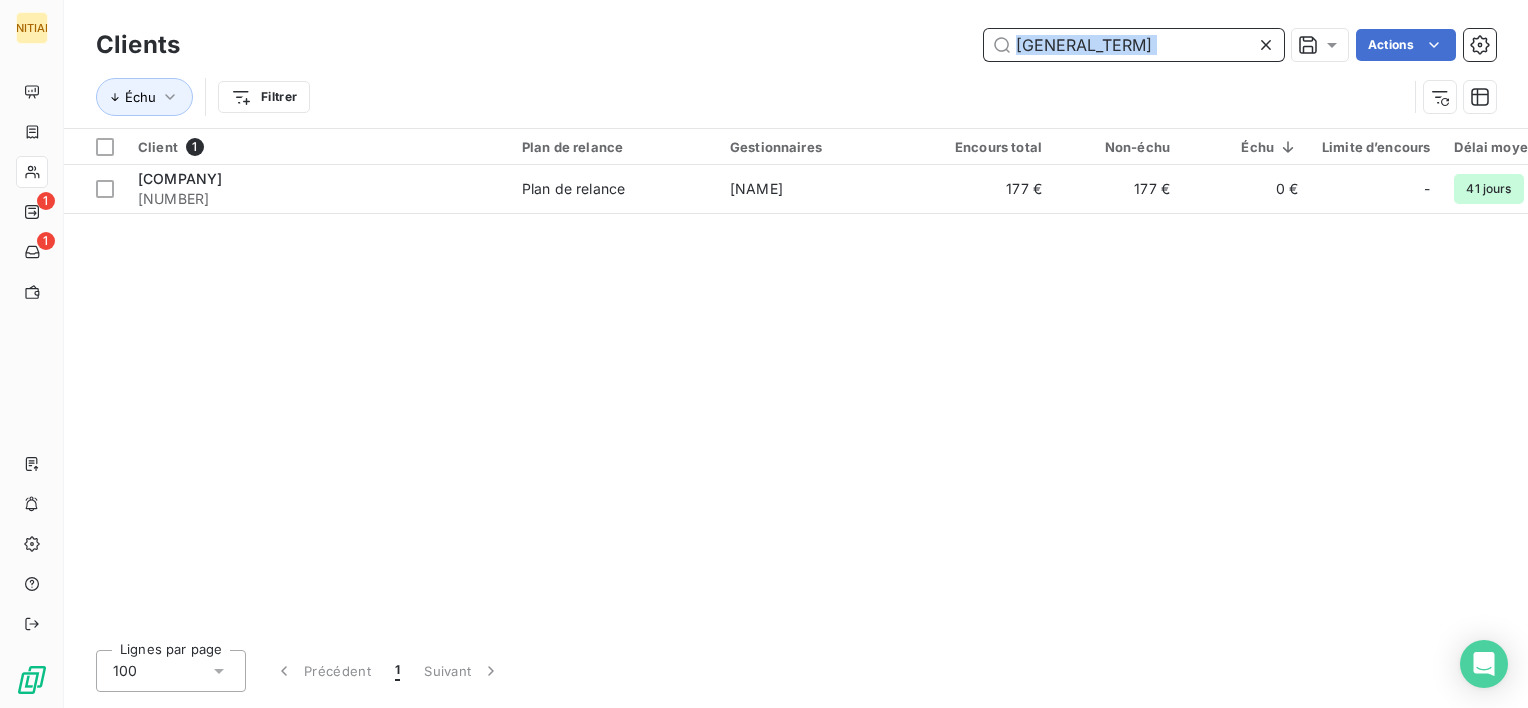 click on "[GENERAL_TERM]" at bounding box center [1134, 45] 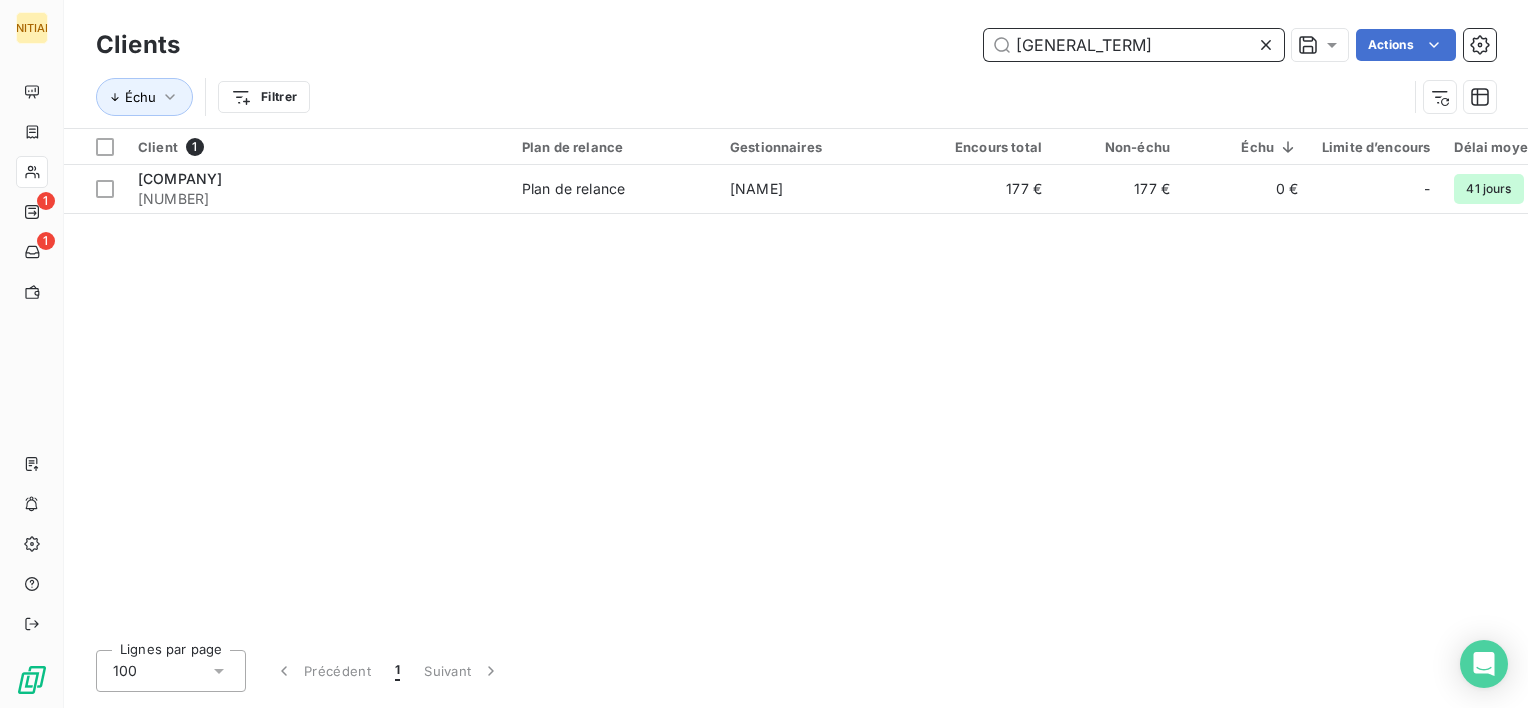drag, startPoint x: 1048, startPoint y: 46, endPoint x: 976, endPoint y: 54, distance: 72.443085 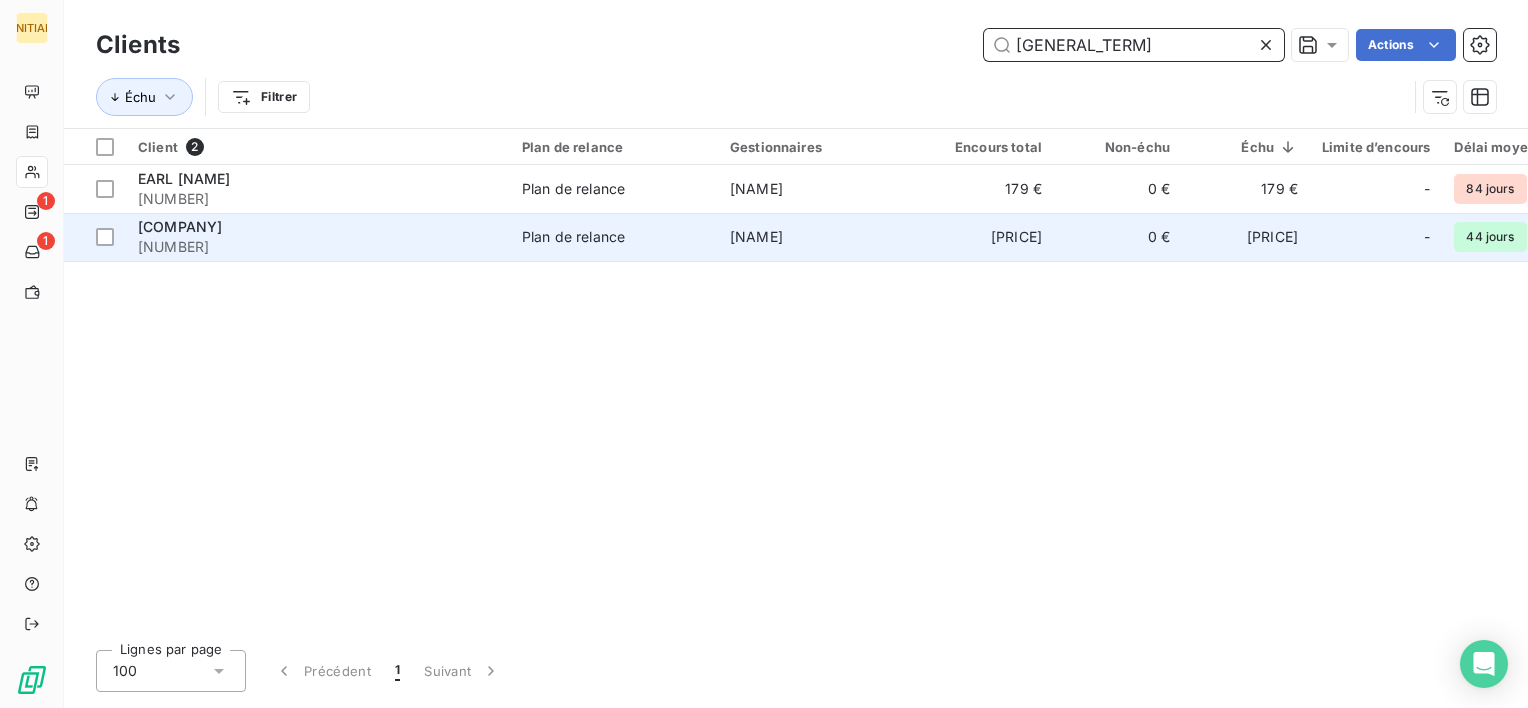 type on "[GENERAL_TERM]" 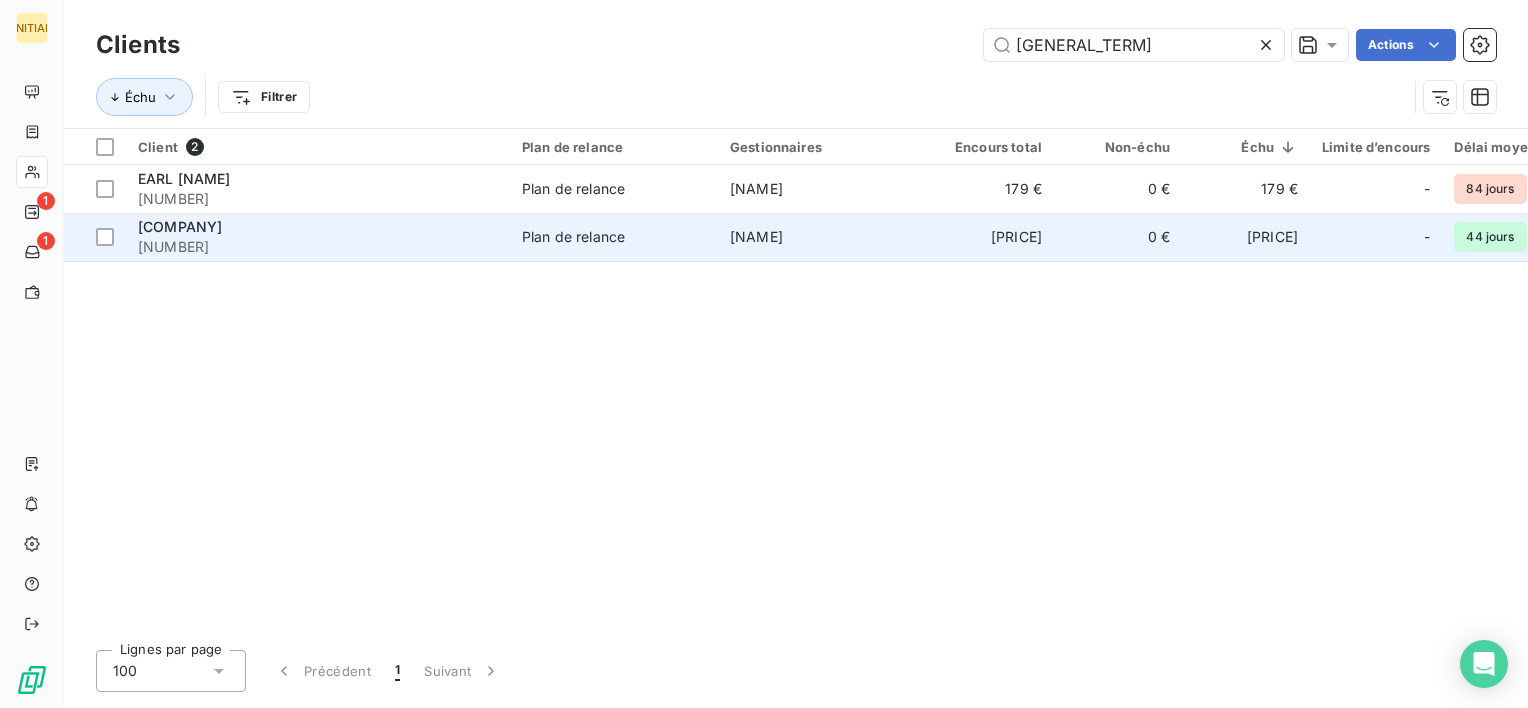 click on "[COMPANY]" at bounding box center (180, 226) 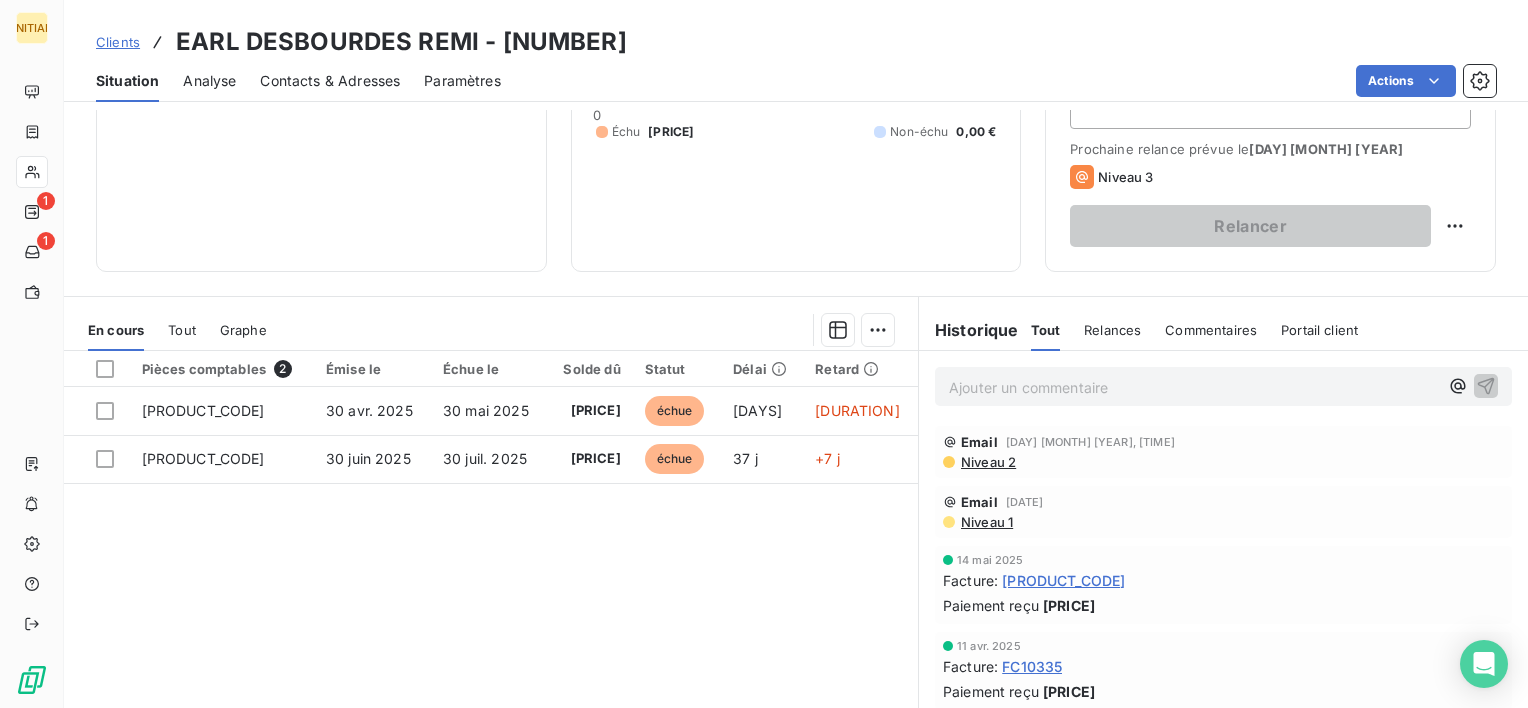 scroll, scrollTop: 266, scrollLeft: 0, axis: vertical 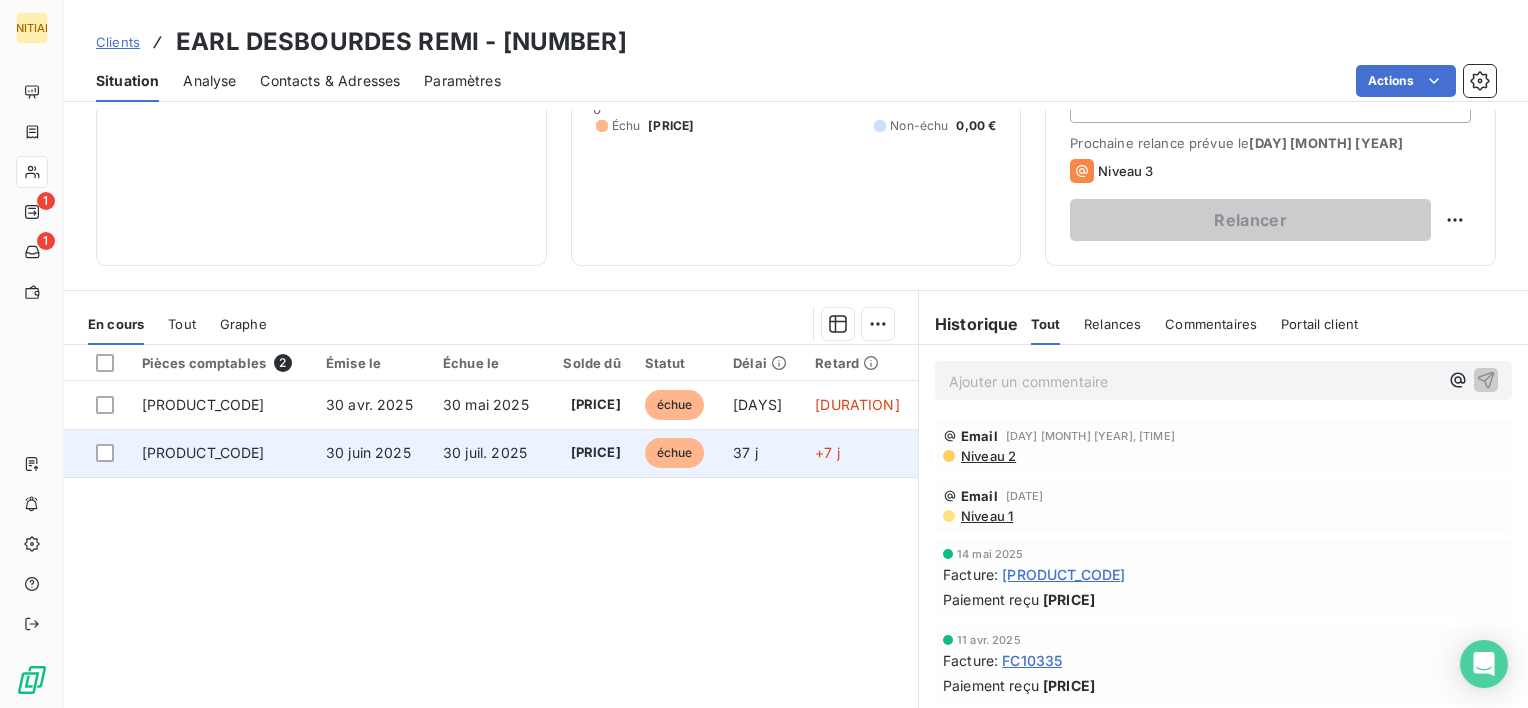 click on "30 juin 2025" at bounding box center (372, 453) 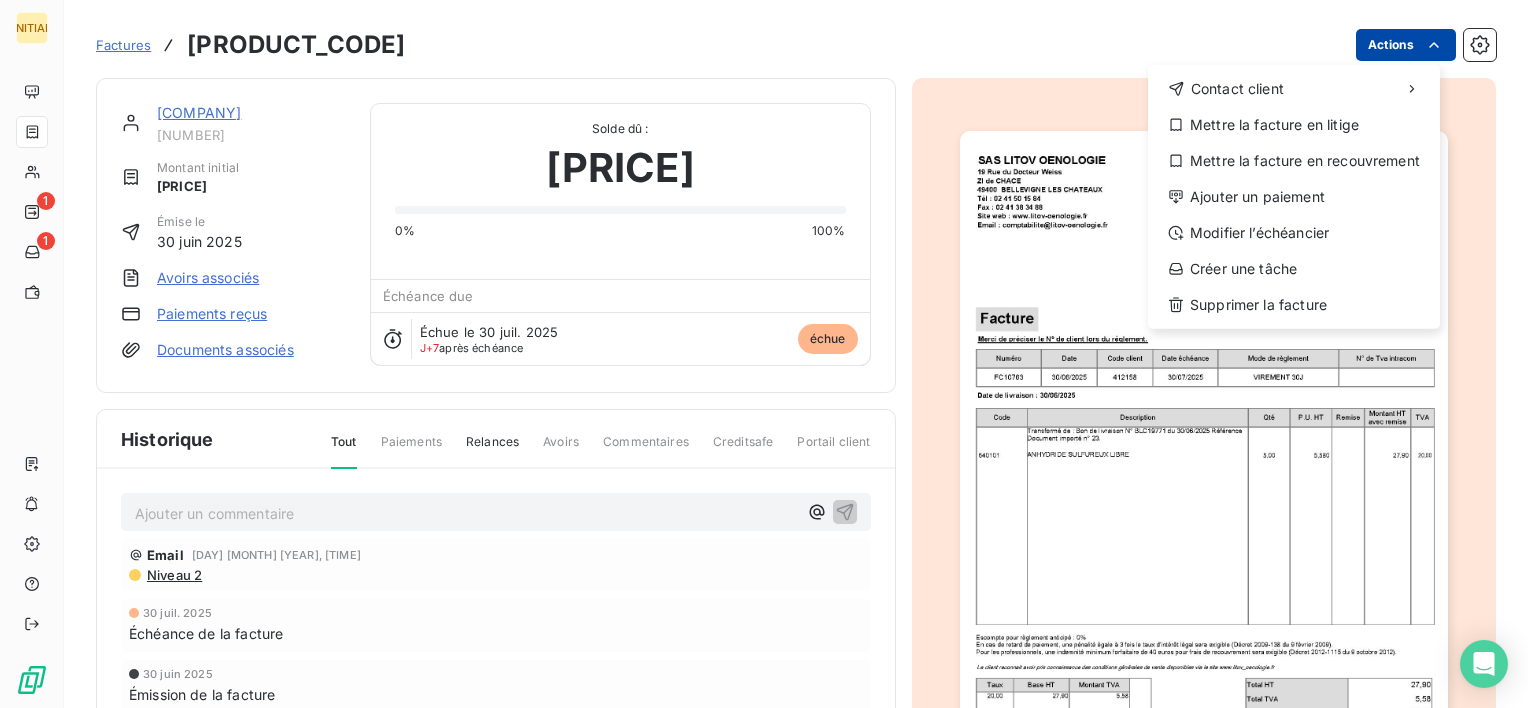 click on "LI 1 1 Factures FC10763 Actions Contact client Mettre la facture en litige Mettre la facture en recouvrement Ajouter un paiement Modifier l’échéancier Créer une tâche Supprimer la facture EARL DESBOURDES REMI [NUMBER] Montant initial [PRICE] Émise le [DAY] [MONTH] [YEAR] Avoirs associés Paiements reçus Documents associés Solde dû : [PRICE] 0% 100% Échéance due Échue le [DAY] [MONTH] [YEAR] J+[DAYS]  après échéance échue Historique Tout Paiements Relances Avoirs Commentaires Creditsafe Portail client Ajouter un commentaire ﻿ Email [DAY] [MONTH] [YEAR], [TIME] Niveau 2 [DAY] [MONTH] [YEAR] Échéance de la facture [DAY] [MONTH] [YEAR] Émission de la facture" at bounding box center [764, 354] 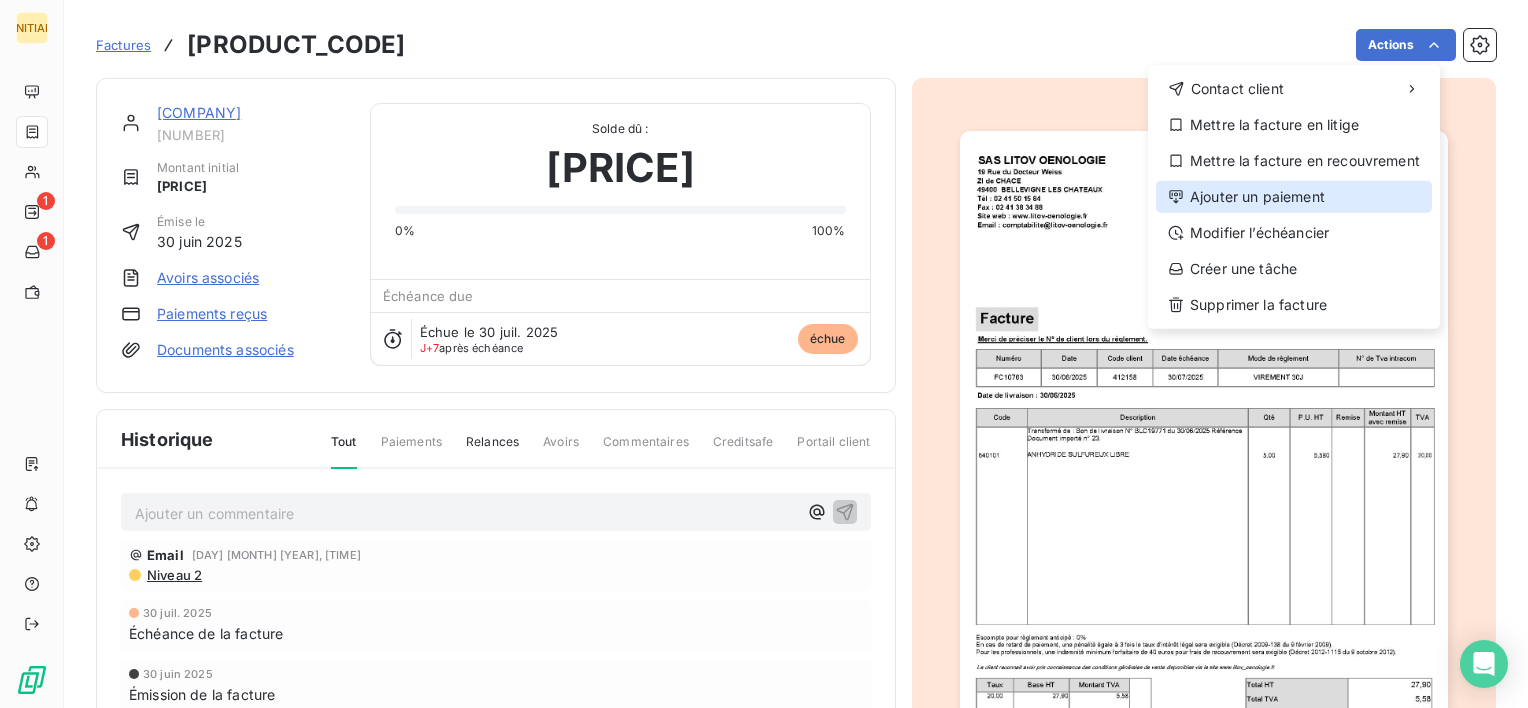 click on "Ajouter un paiement" at bounding box center (1294, 197) 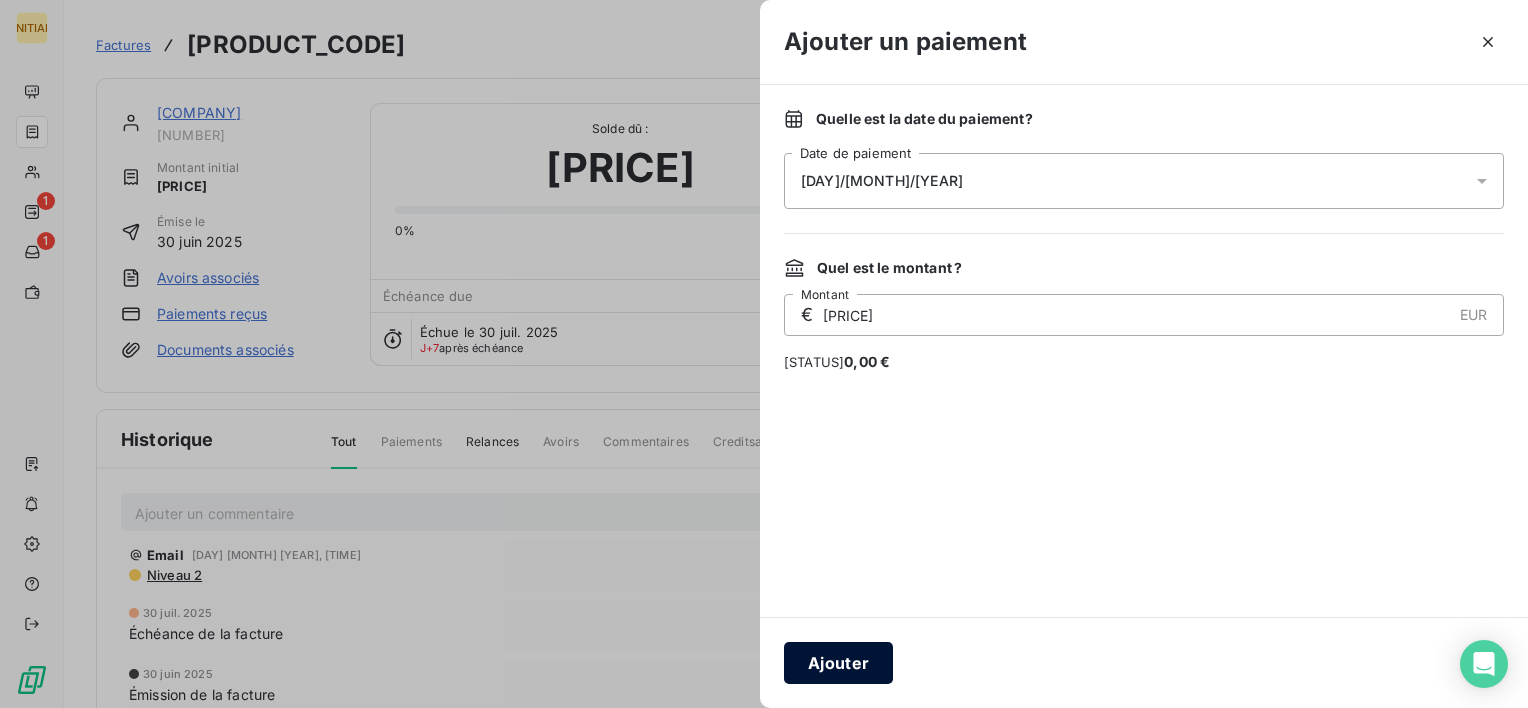 click on "Ajouter" at bounding box center [838, 663] 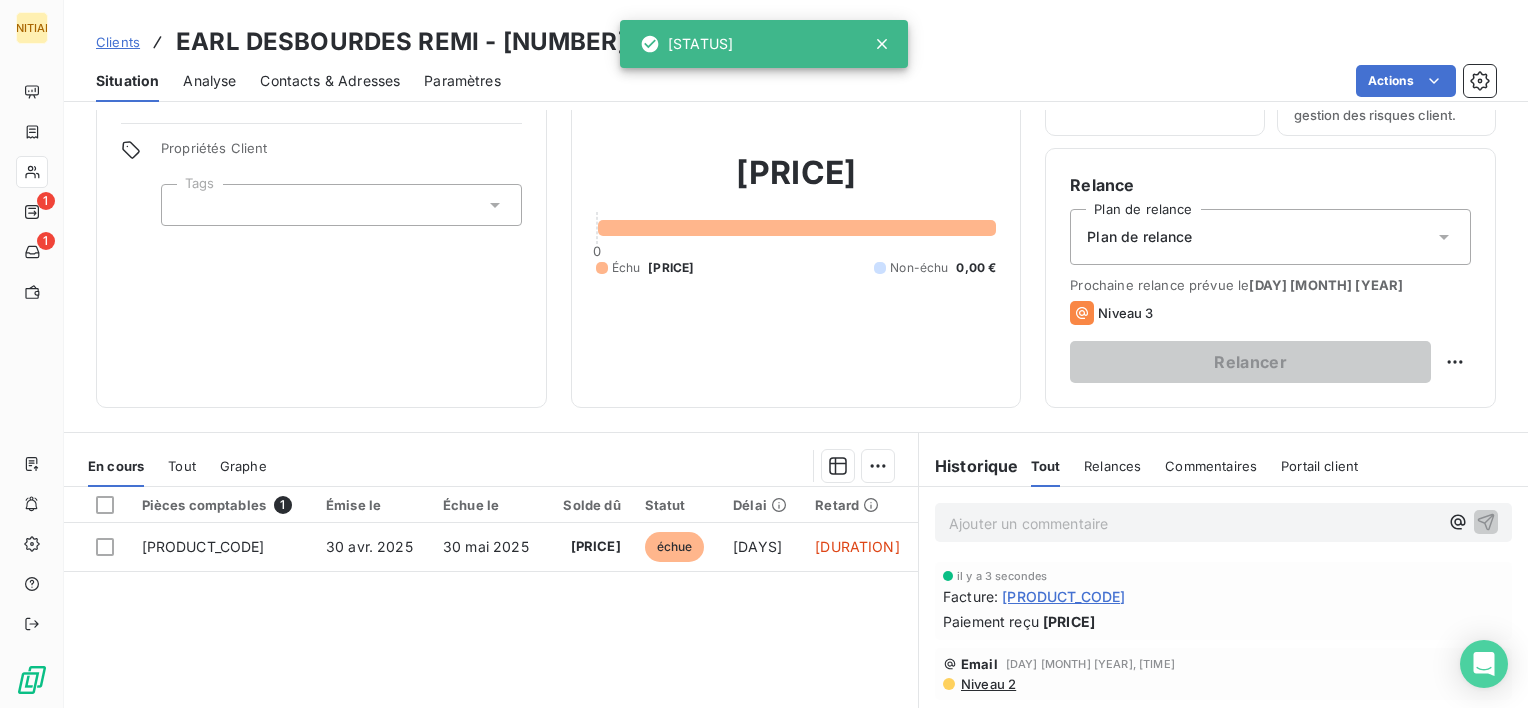 scroll, scrollTop: 133, scrollLeft: 0, axis: vertical 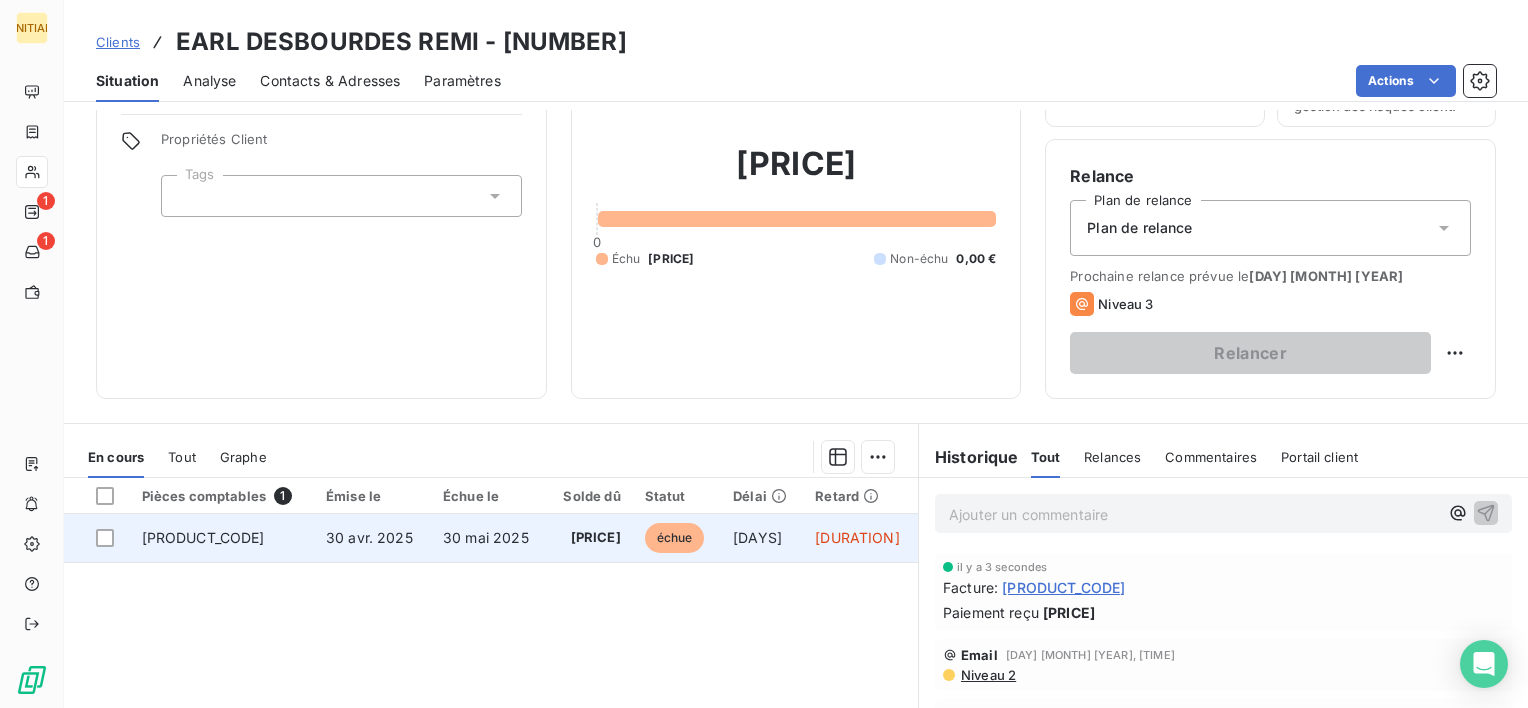 click on "[PRICE]" at bounding box center (590, 538) 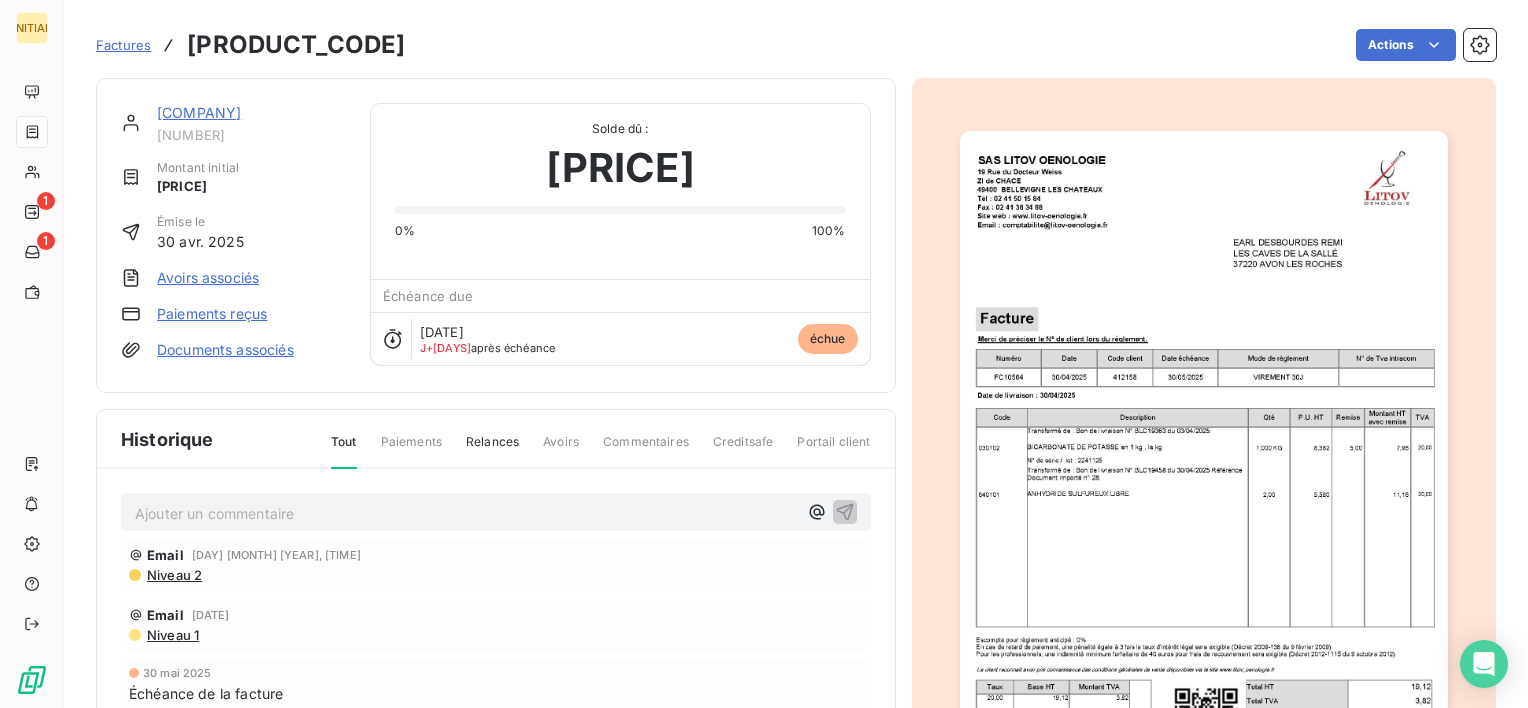 click on "Actions" at bounding box center (962, 45) 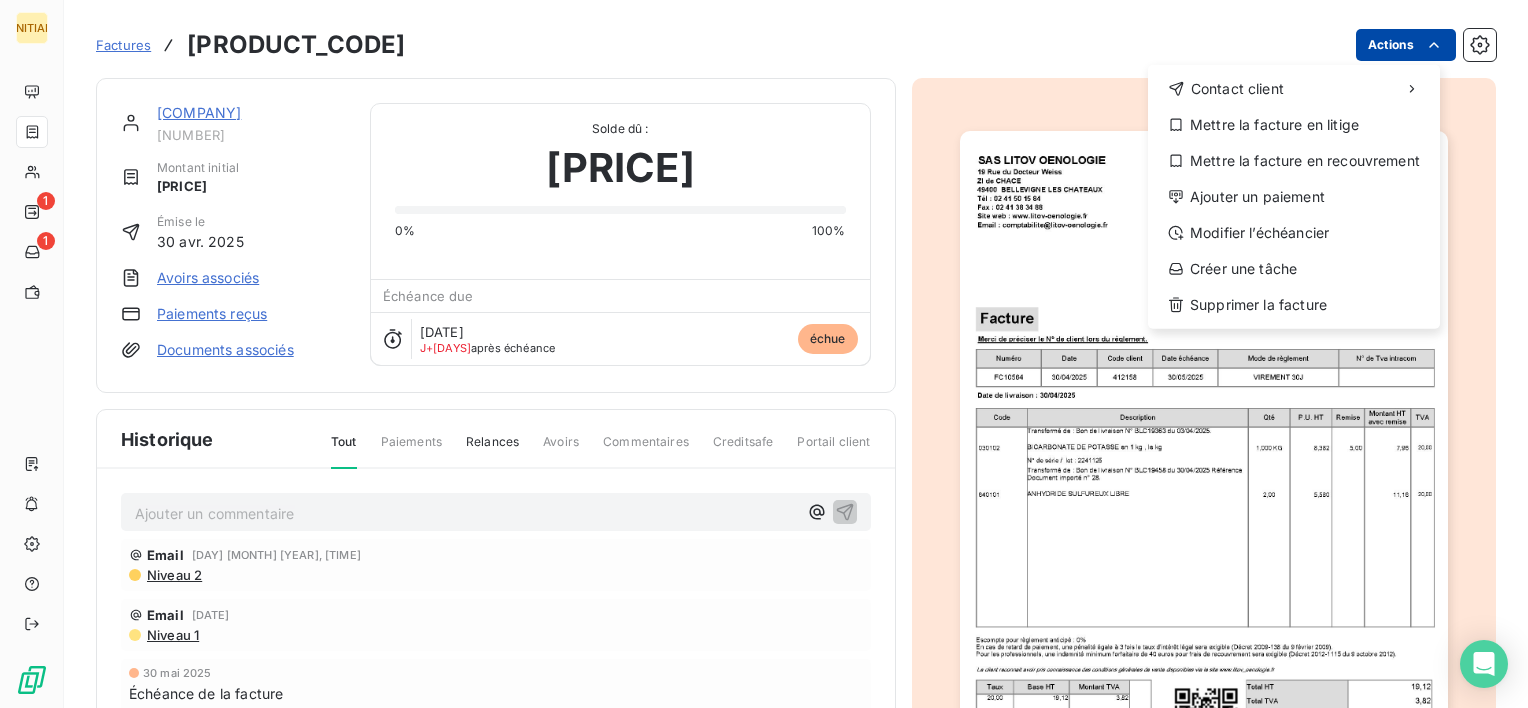 click on "LI 1 1 Factures FC10564 Actions Contact client Mettre la facture en litige Mettre la facture en recouvrement Ajouter un paiement Modifier l’échéancier Créer une tâche Supprimer la facture EARL DESBOURDES REMI [NUMBER] Montant initial [PRICE] Émise le [DAY] [MONTH] [YEAR] Avoirs associés Paiements reçus Documents associés Solde dû : [PRICE] 0% 100% Échéance due Échue le [DAY] [MONTH] [YEAR] J+[DAYS]  après échéance échue Historique Tout Paiements Relances Avoirs Commentaires Creditsafe Portail client Ajouter un commentaire ﻿ Email [DAY] [MONTH] [YEAR], [TIME] Niveau 2 Email [DAY] [MONTH] [YEAR], [TIME] Niveau 1 [DAY] [MONTH] [YEAR] Échéance de la facture [DAY] [MONTH] [YEAR] Émission de la facture" at bounding box center (764, 354) 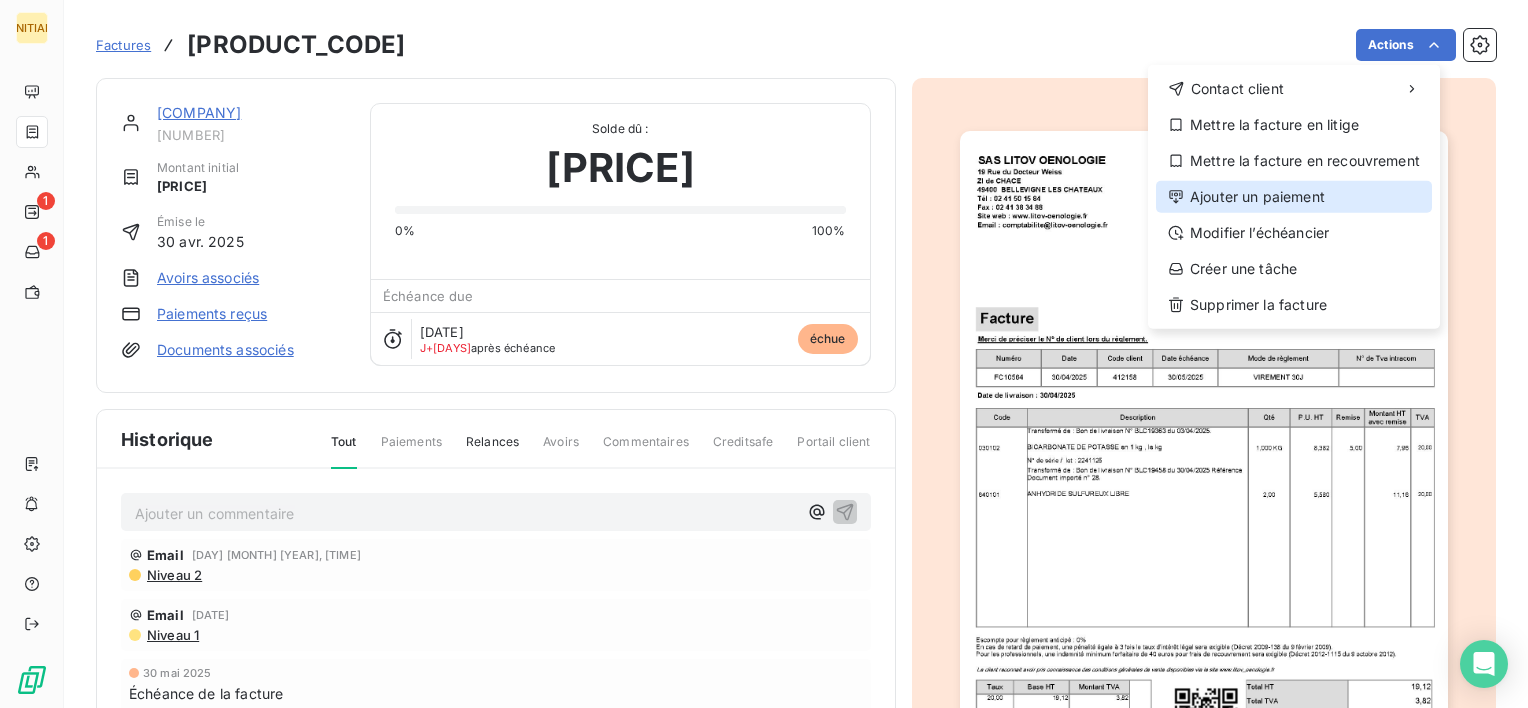 click on "Ajouter un paiement" at bounding box center [1294, 197] 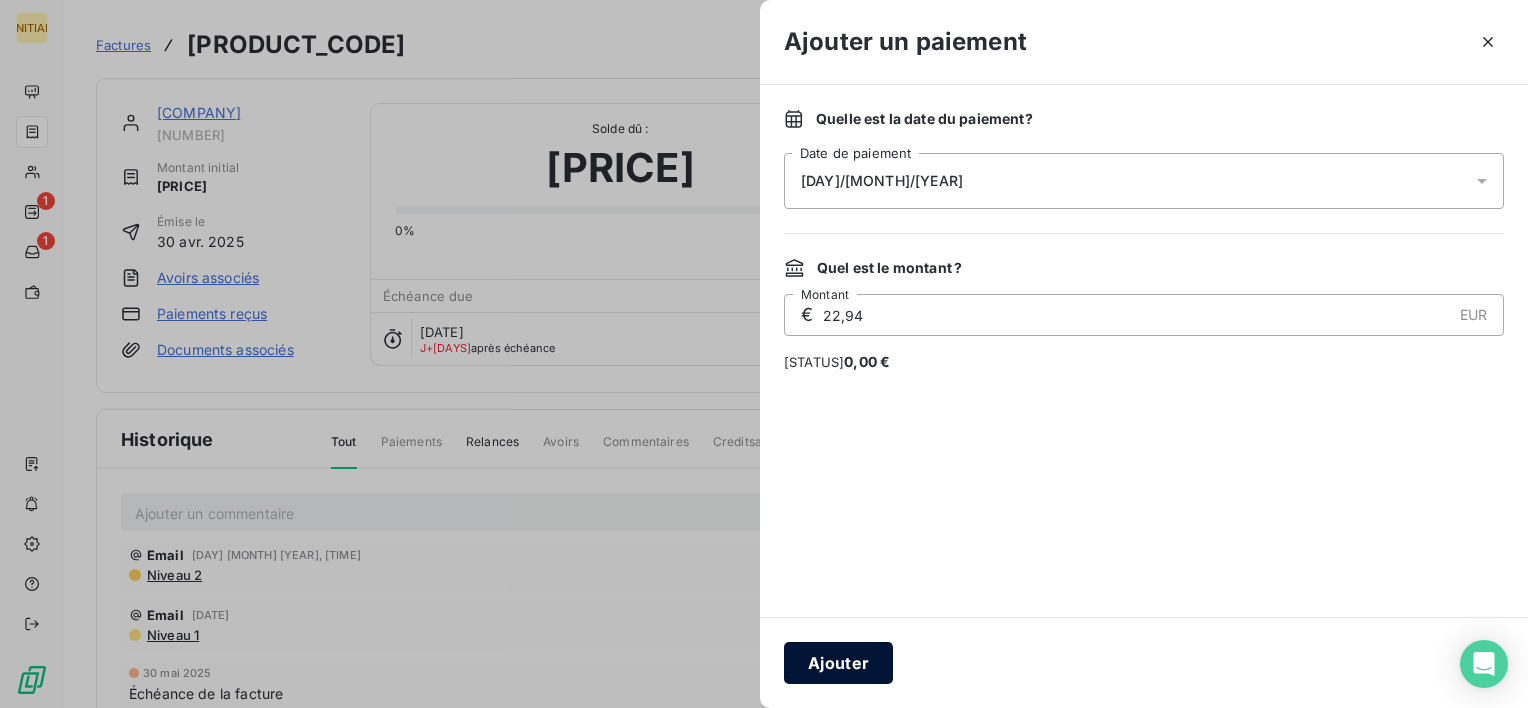 click on "Ajouter" at bounding box center (838, 663) 